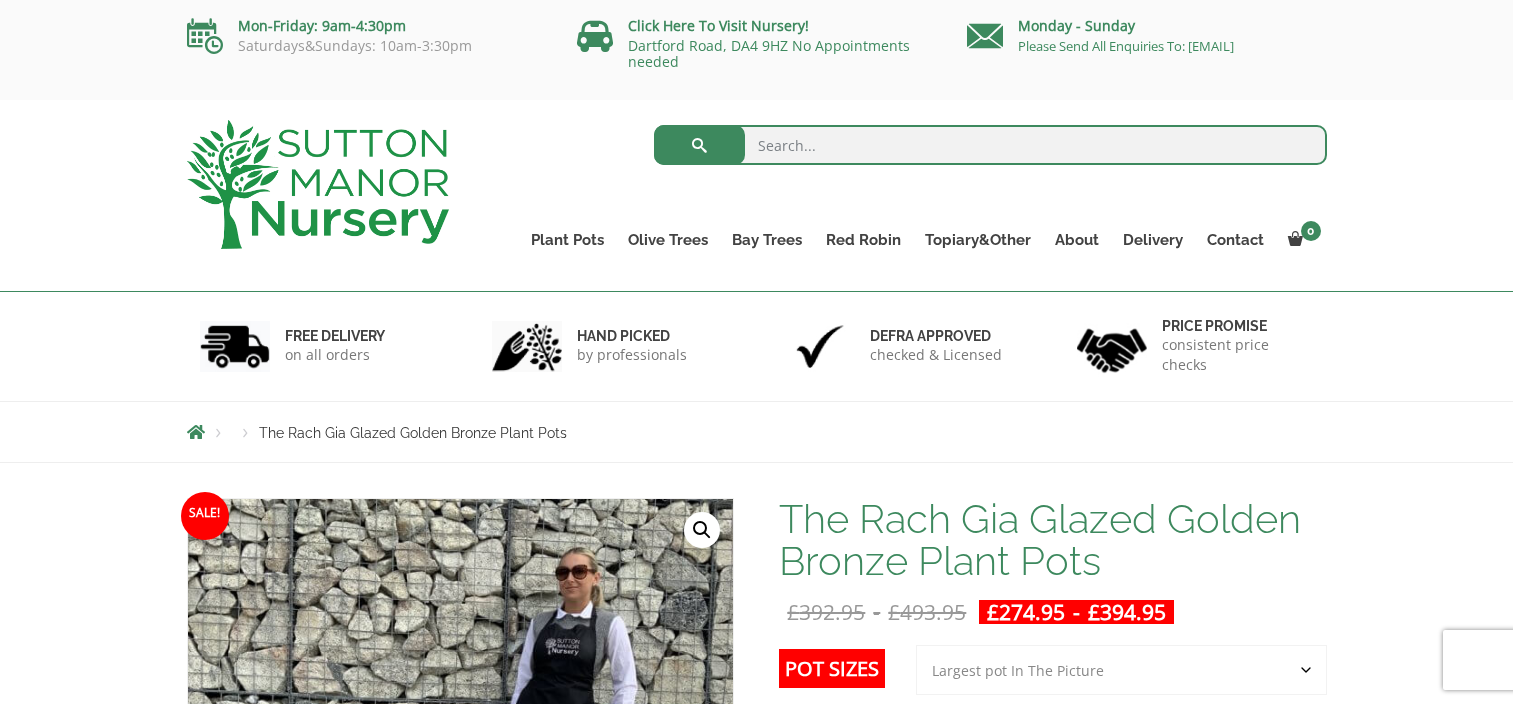 scroll, scrollTop: 0, scrollLeft: 0, axis: both 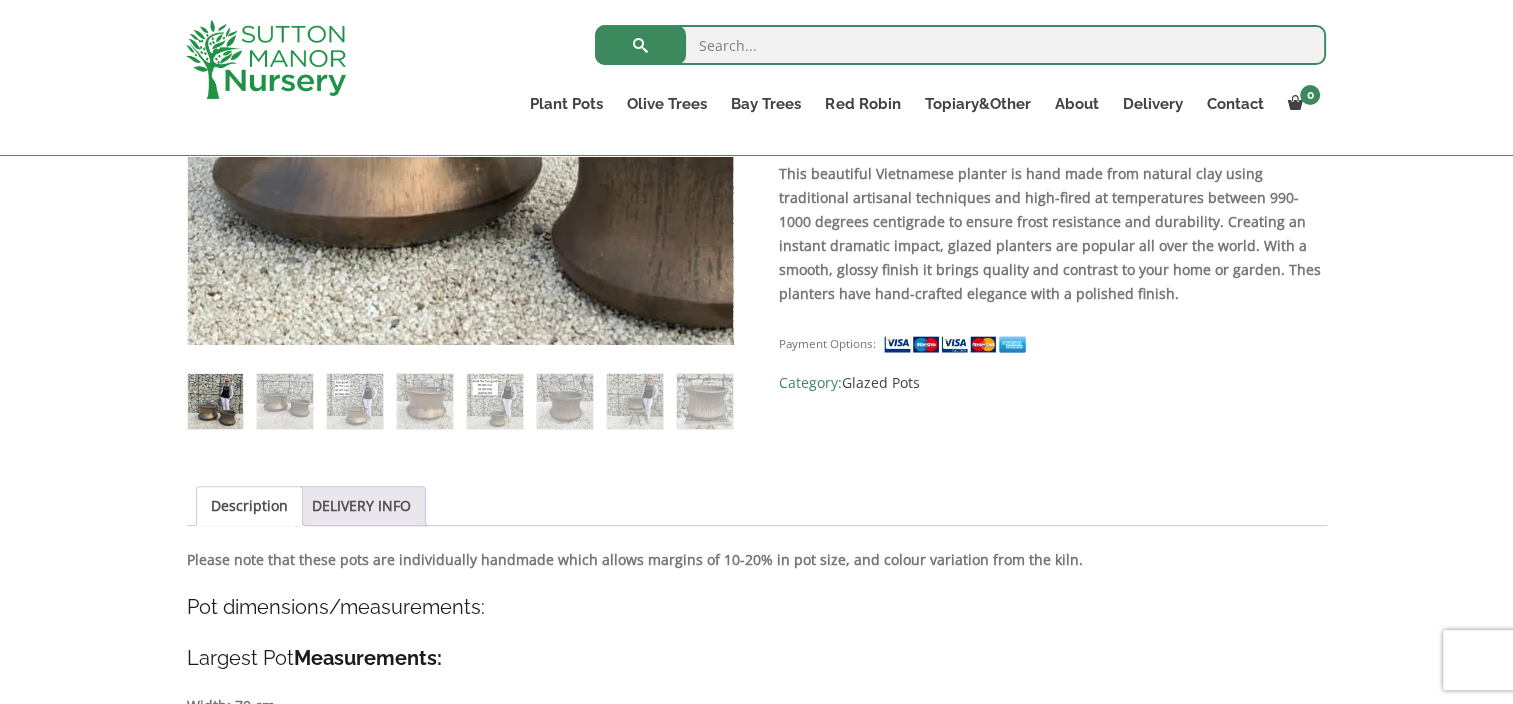 click at bounding box center (498, -57) 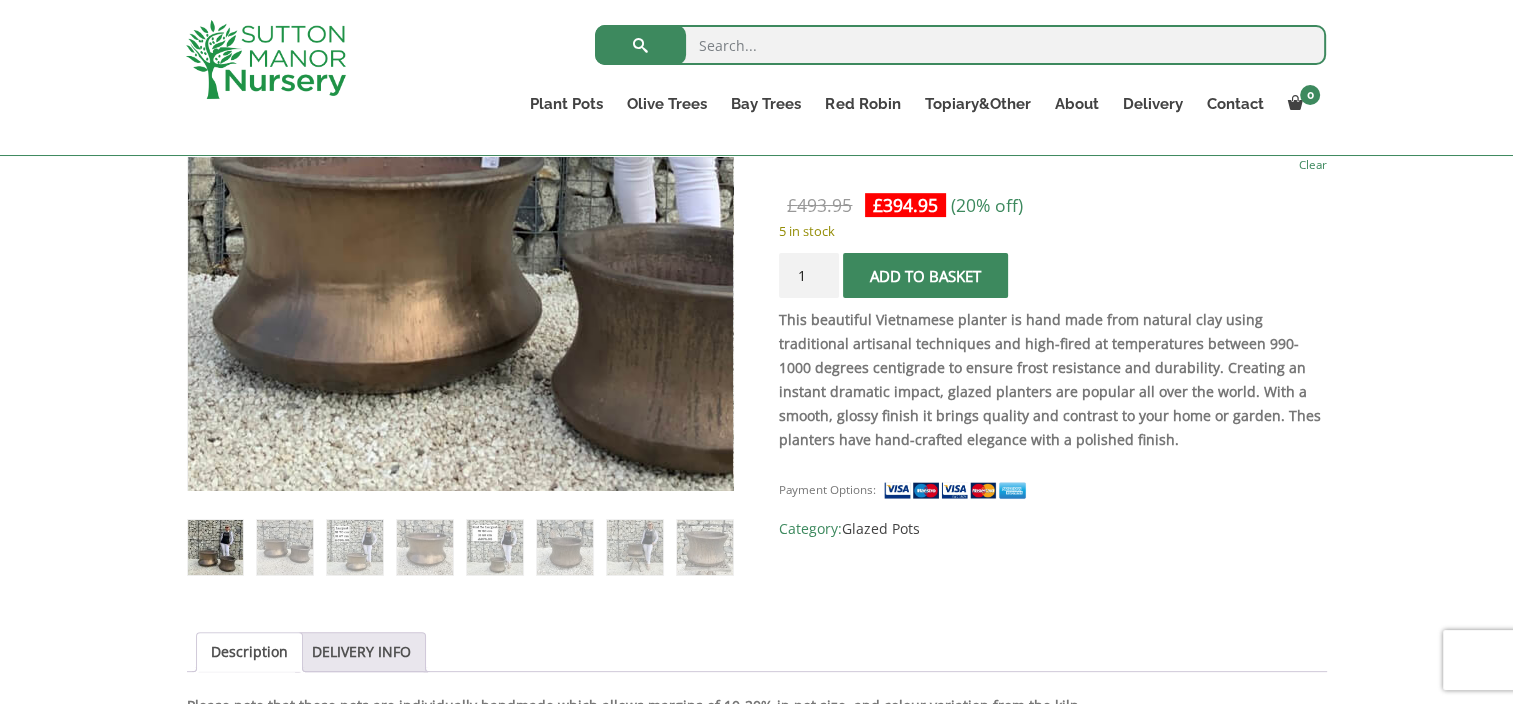 scroll, scrollTop: 519, scrollLeft: 0, axis: vertical 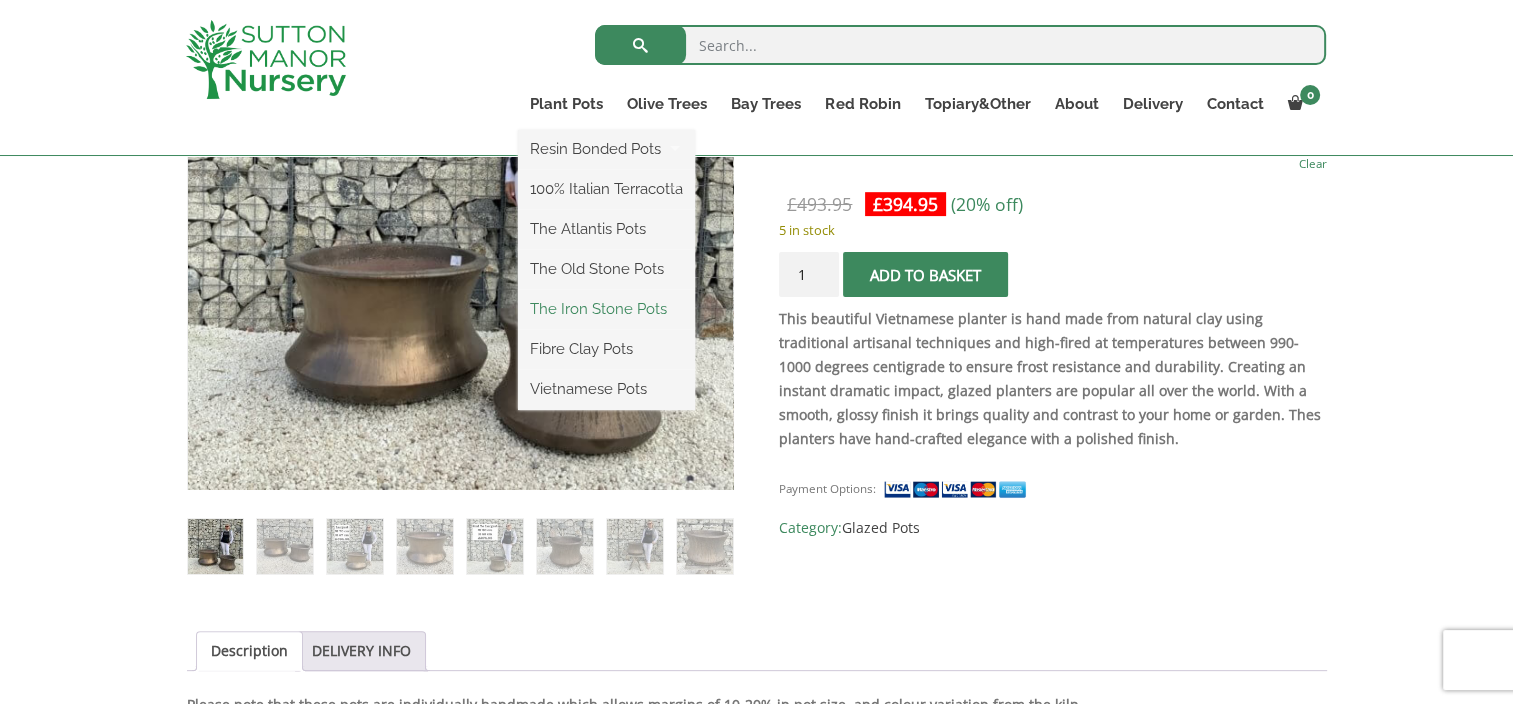 click on "The Iron Stone Pots" at bounding box center [606, 309] 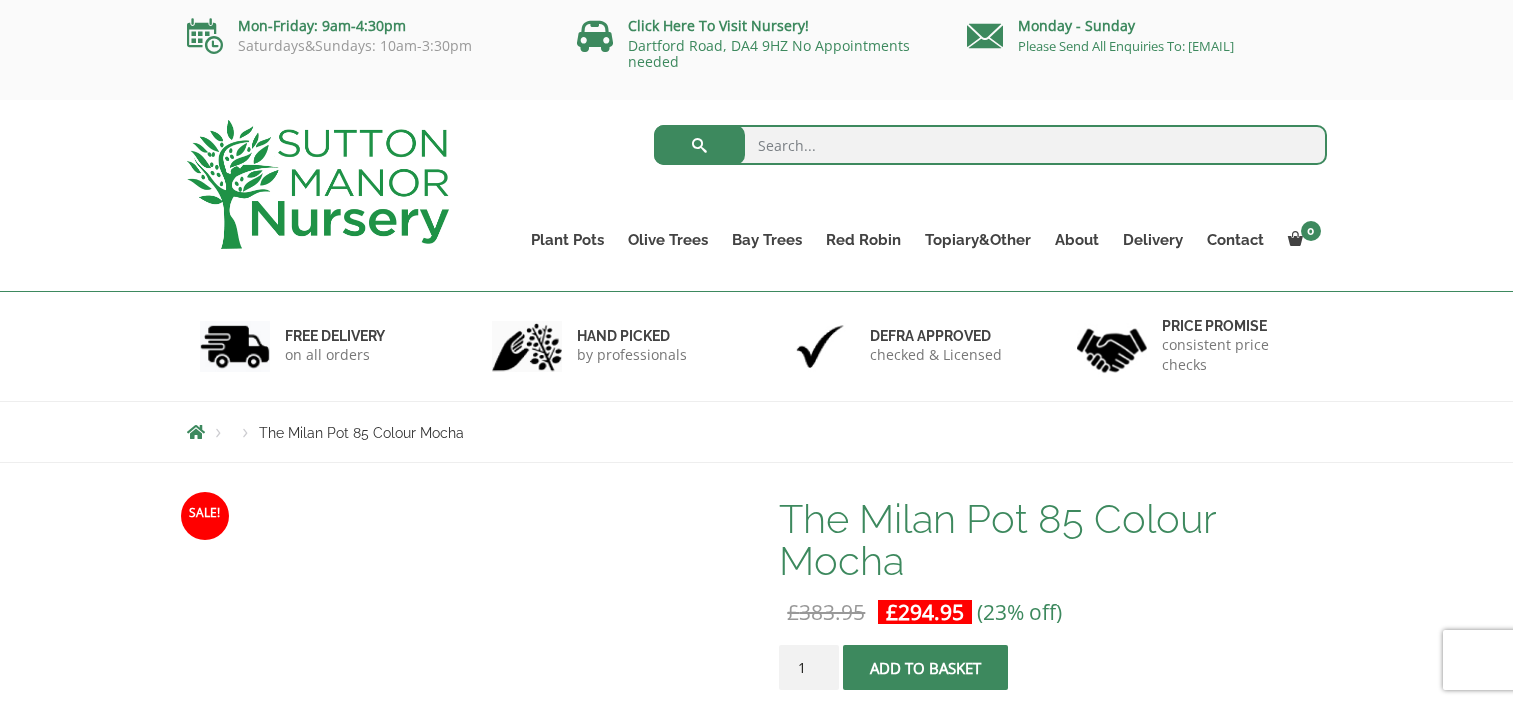 scroll, scrollTop: 0, scrollLeft: 0, axis: both 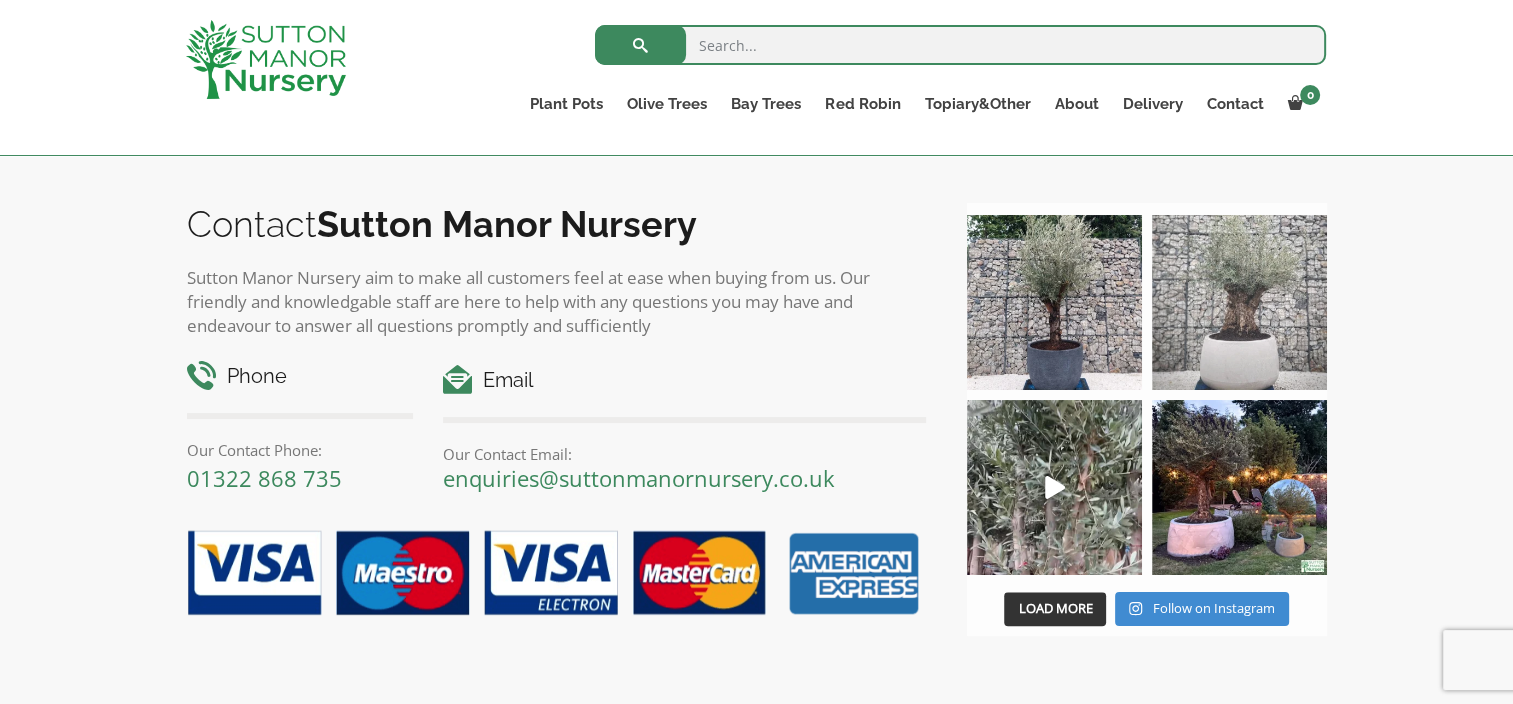 click at bounding box center (1239, 302) 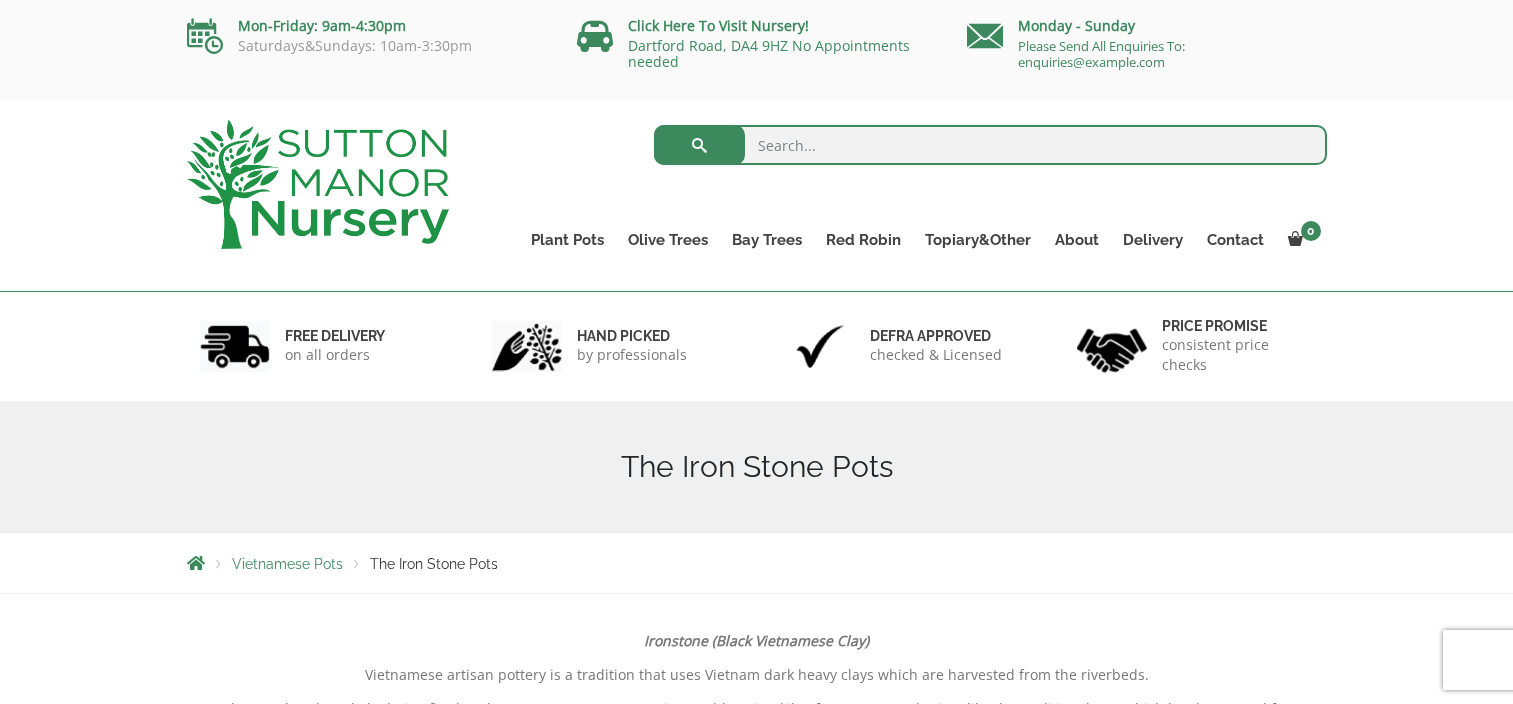 scroll, scrollTop: 0, scrollLeft: 0, axis: both 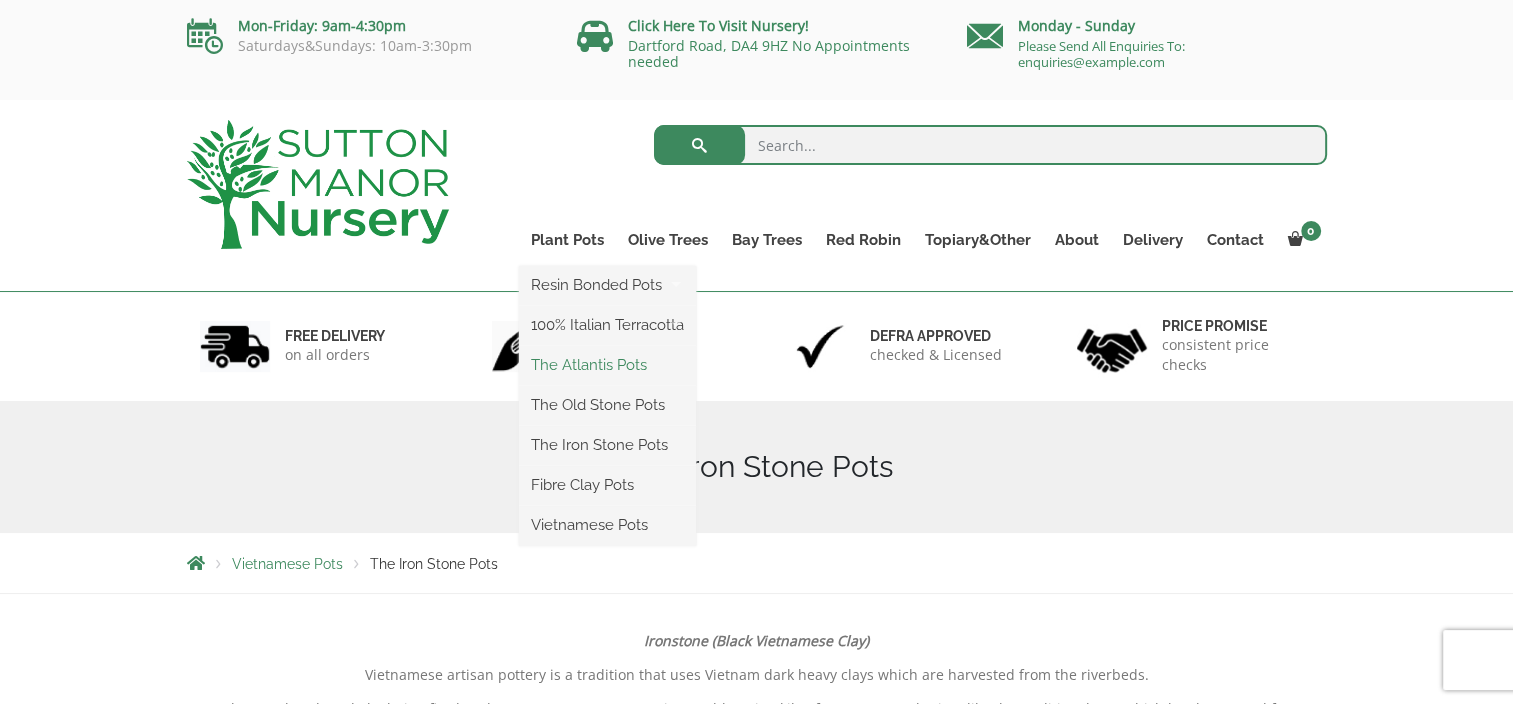 click on "The Atlantis Pots" at bounding box center [607, 365] 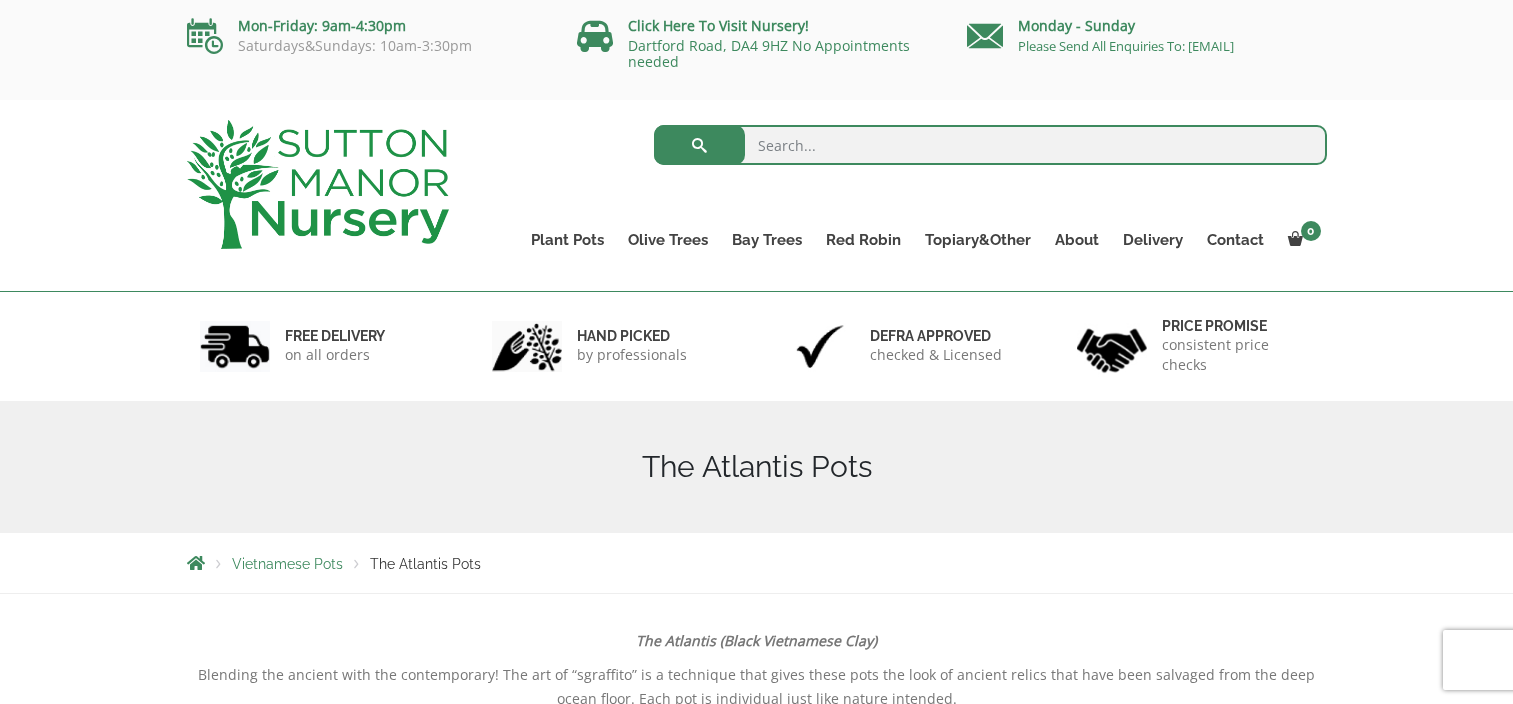 scroll, scrollTop: 0, scrollLeft: 0, axis: both 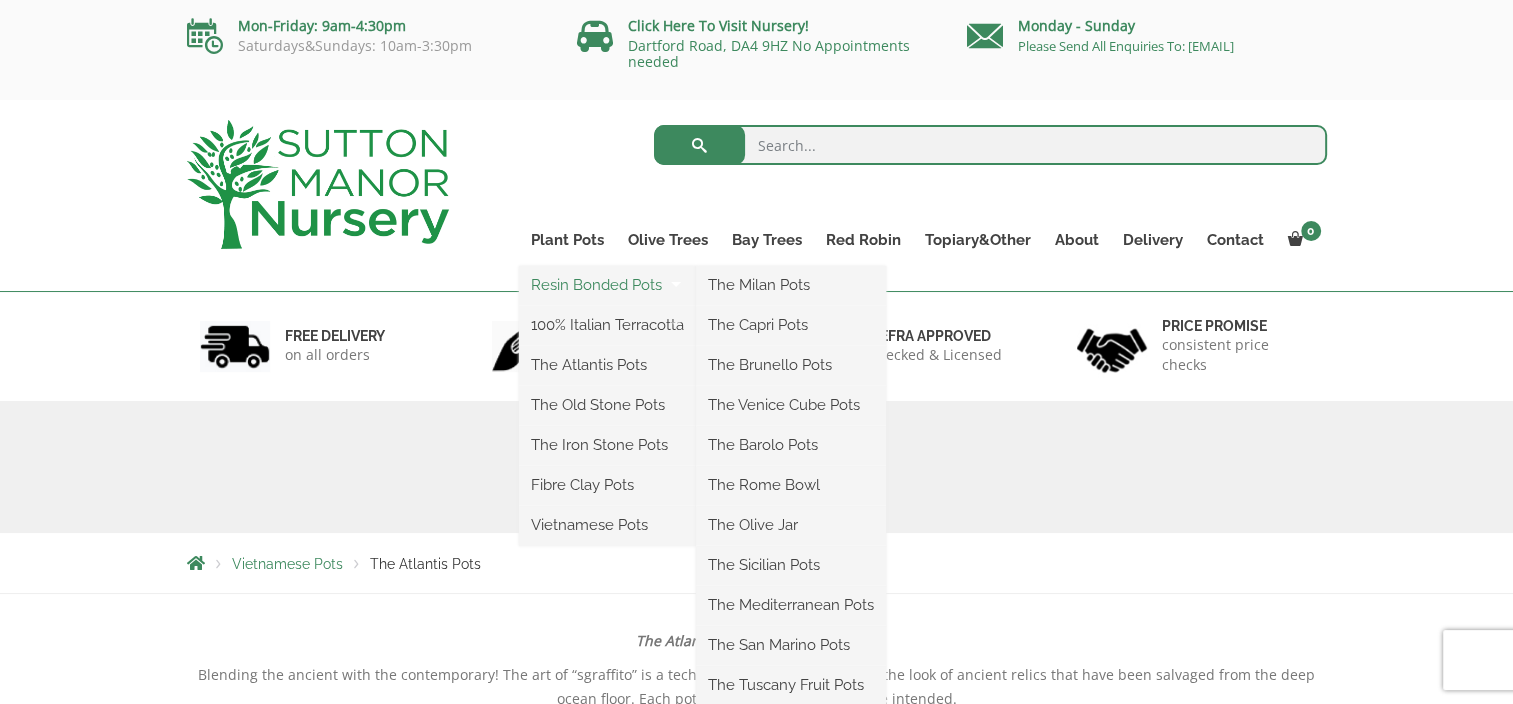click on "Resin Bonded Pots" at bounding box center (607, 285) 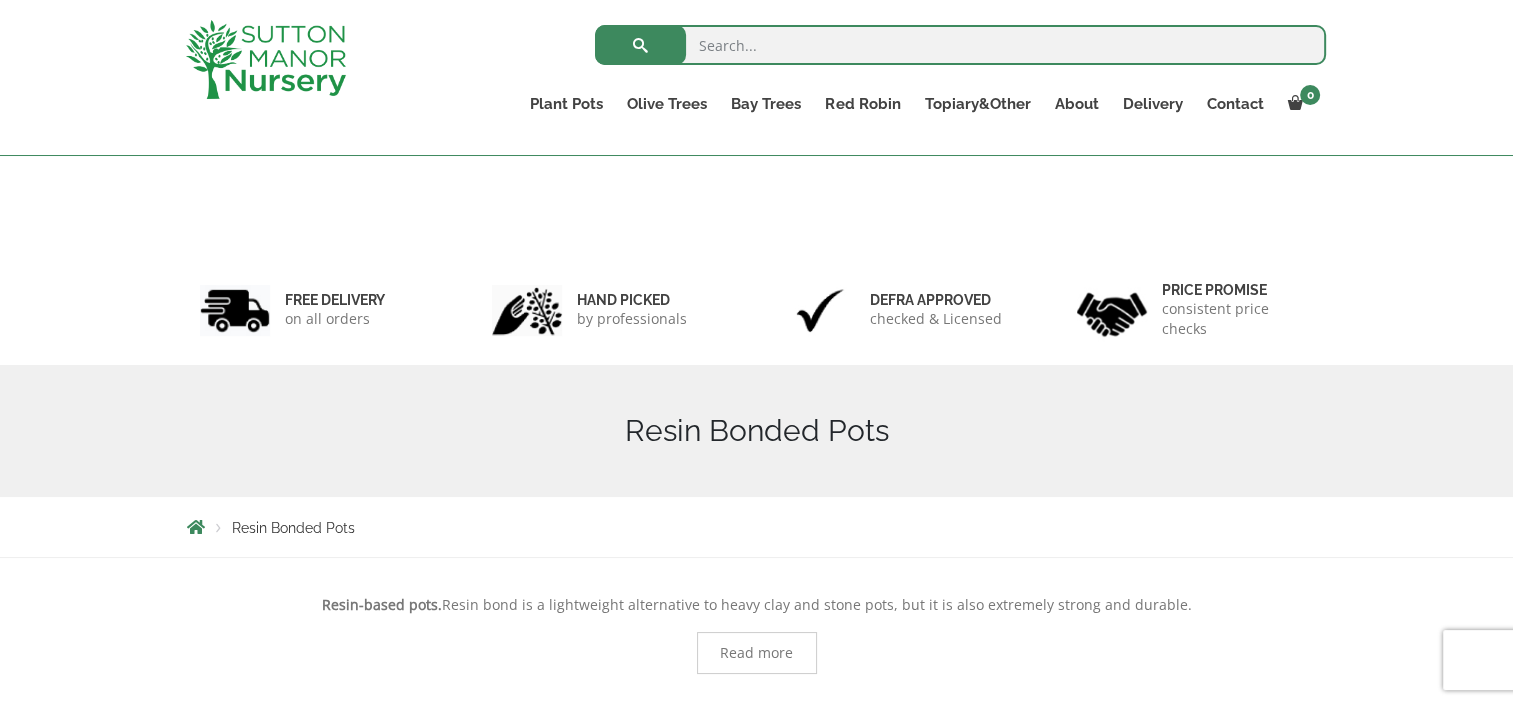 scroll, scrollTop: 368, scrollLeft: 0, axis: vertical 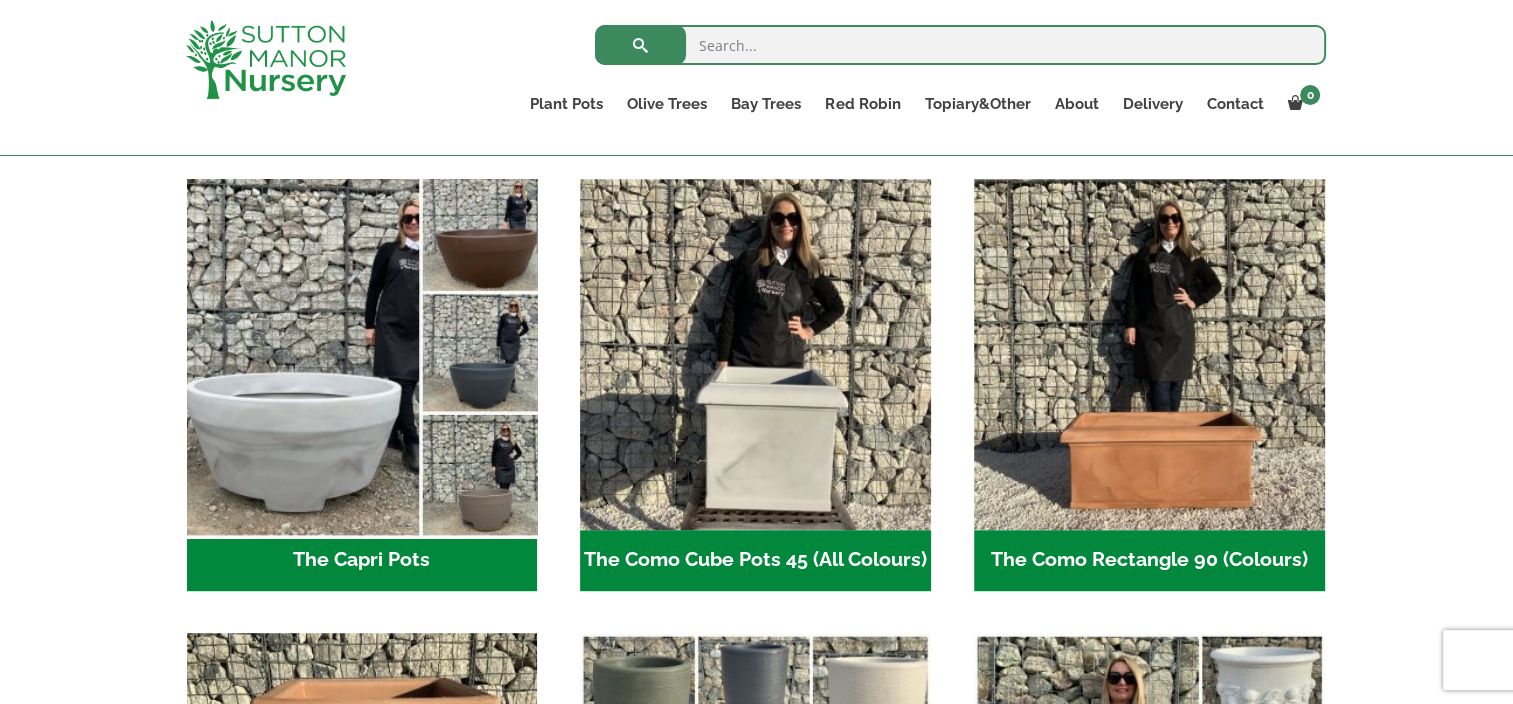 click at bounding box center (362, 354) 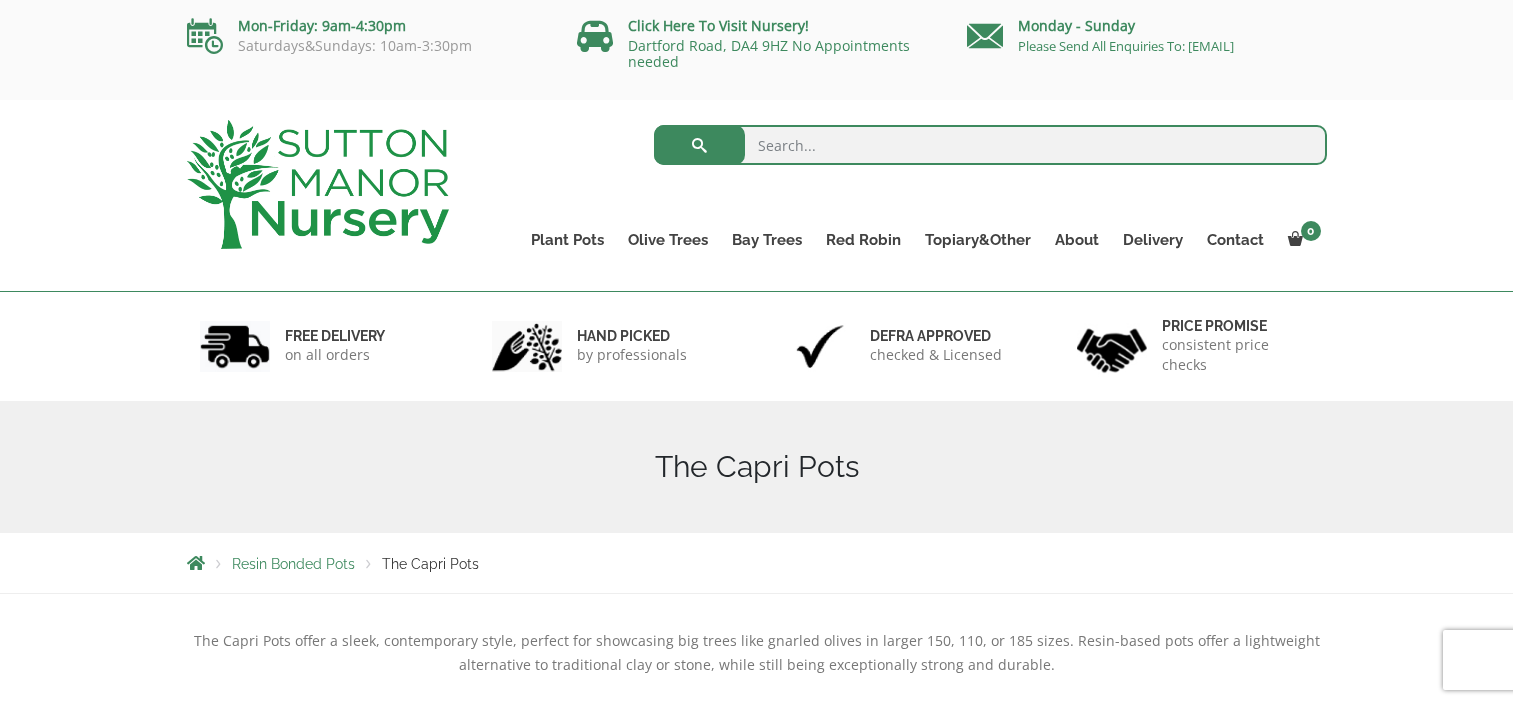 scroll, scrollTop: 0, scrollLeft: 0, axis: both 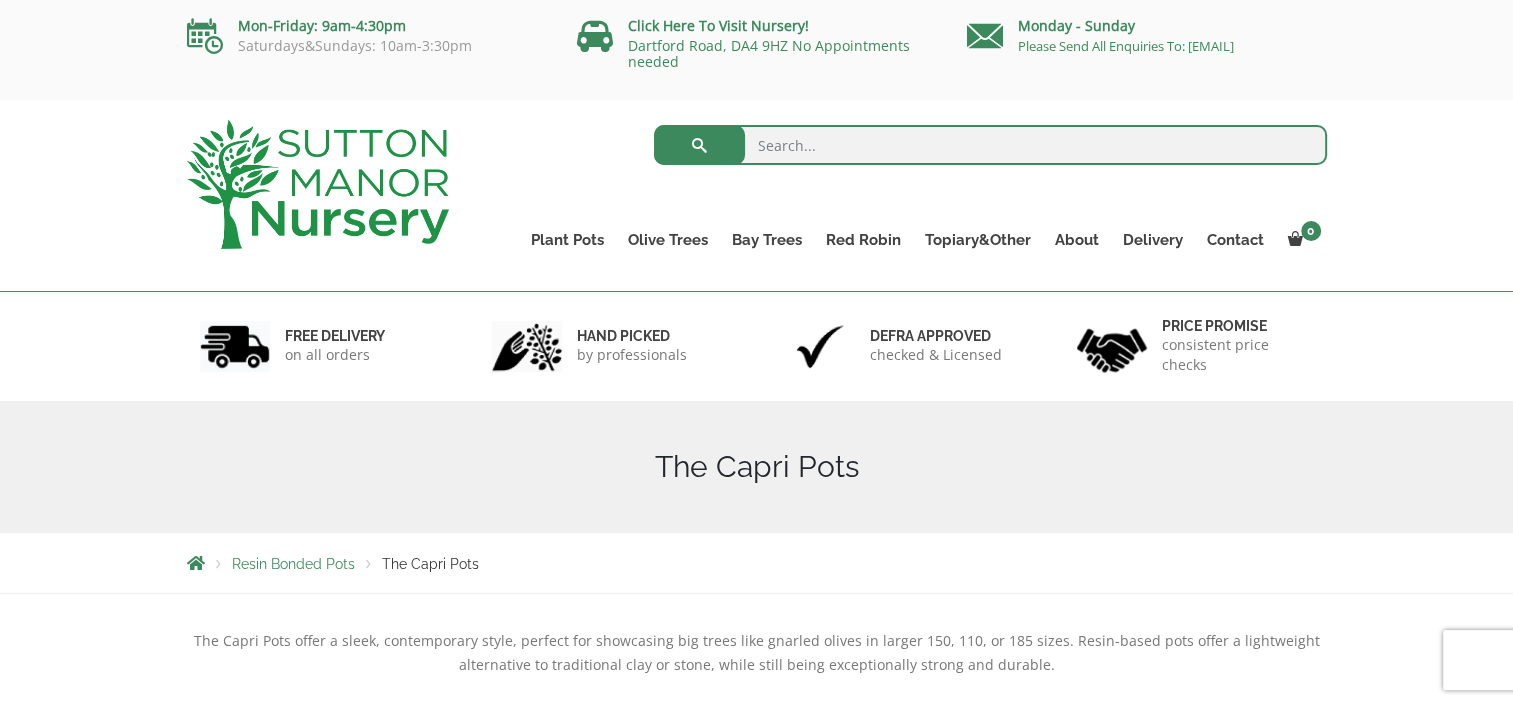 click on "The Capri Pots" at bounding box center (757, 467) 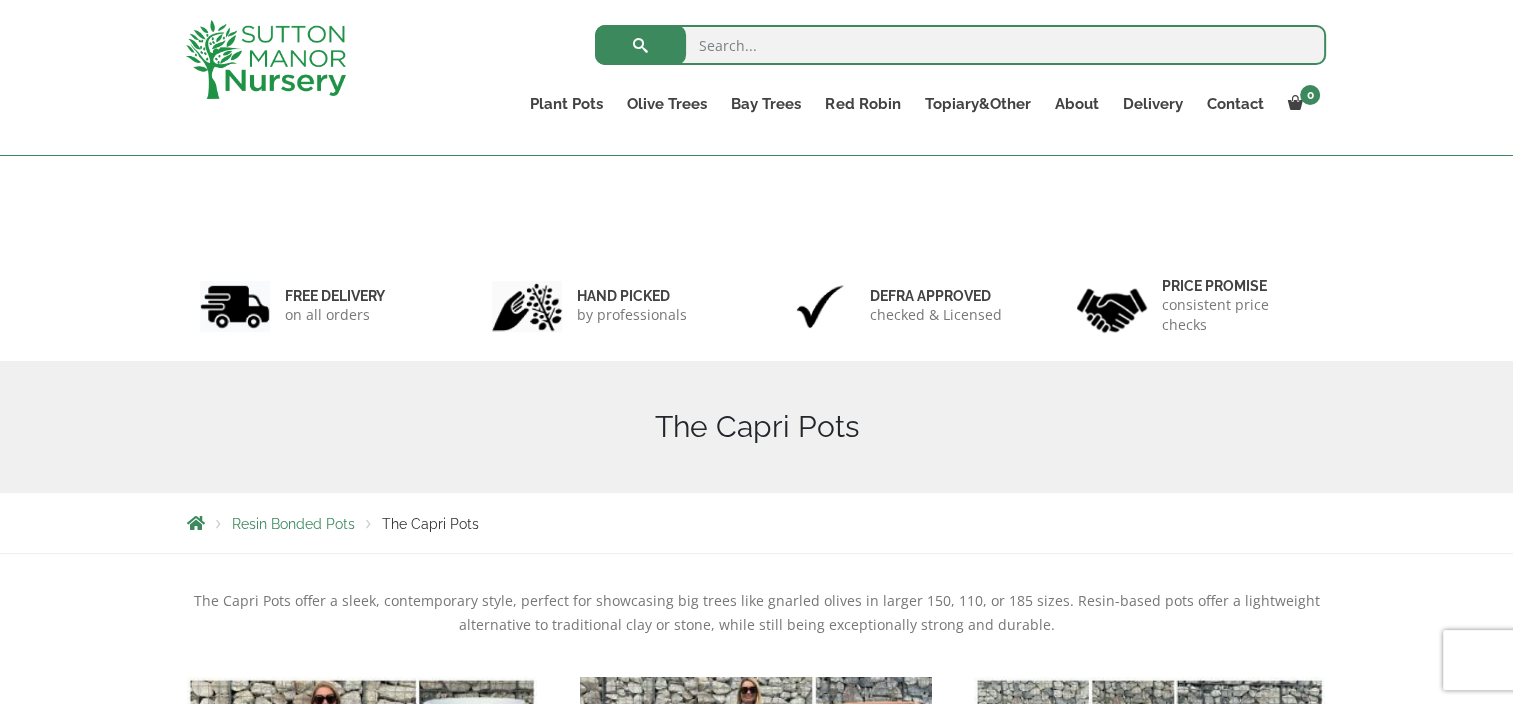 scroll, scrollTop: 0, scrollLeft: 0, axis: both 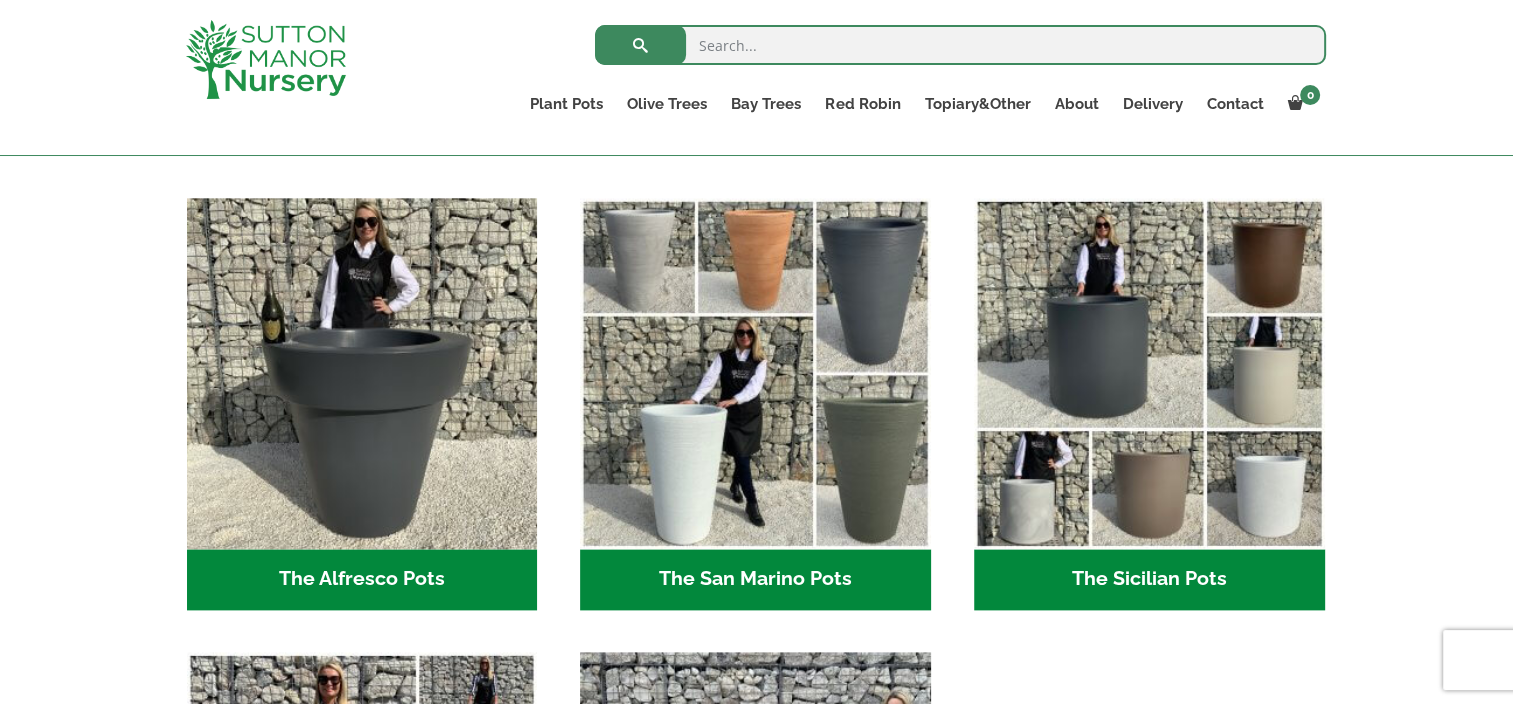 drag, startPoint x: 1139, startPoint y: 580, endPoint x: 1067, endPoint y: 561, distance: 74.46476 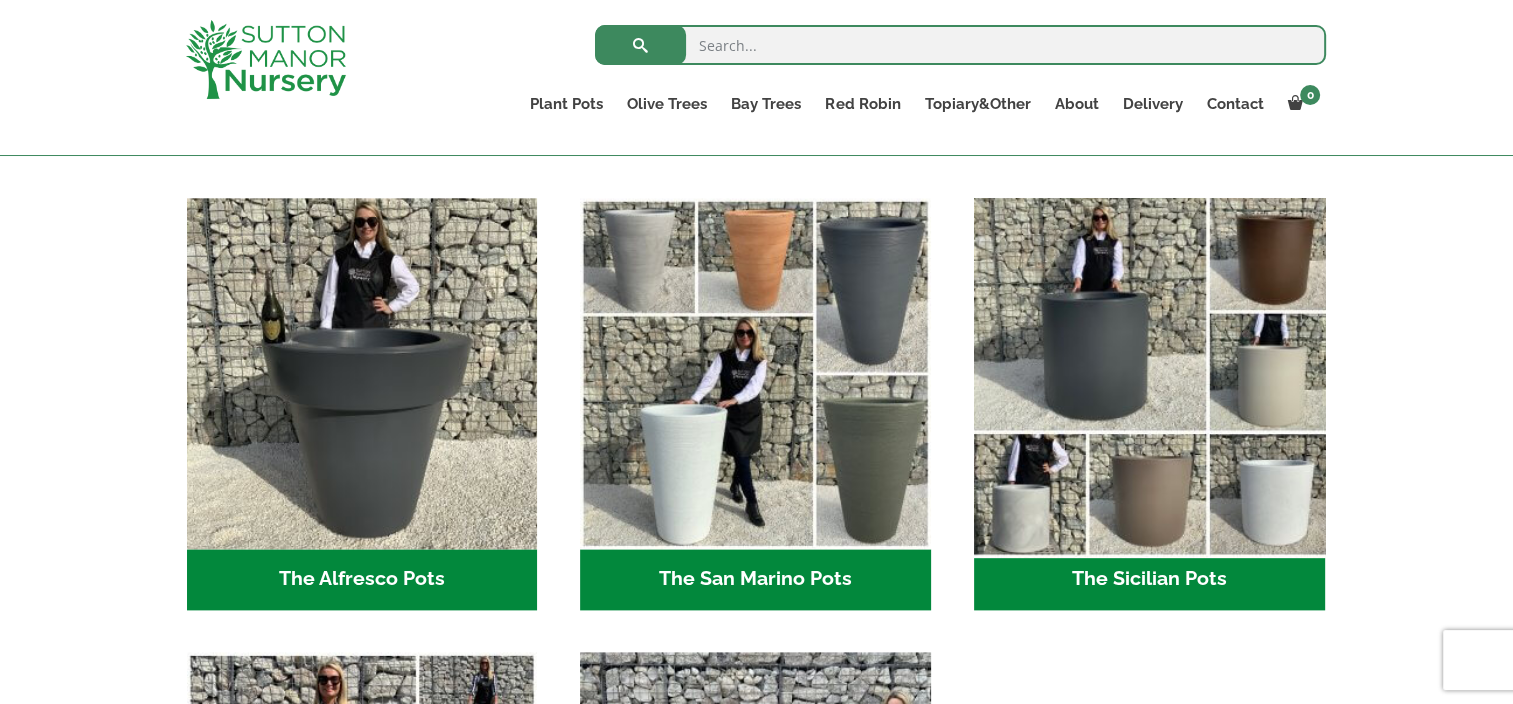 drag, startPoint x: 1067, startPoint y: 561, endPoint x: 1001, endPoint y: 471, distance: 111.60645 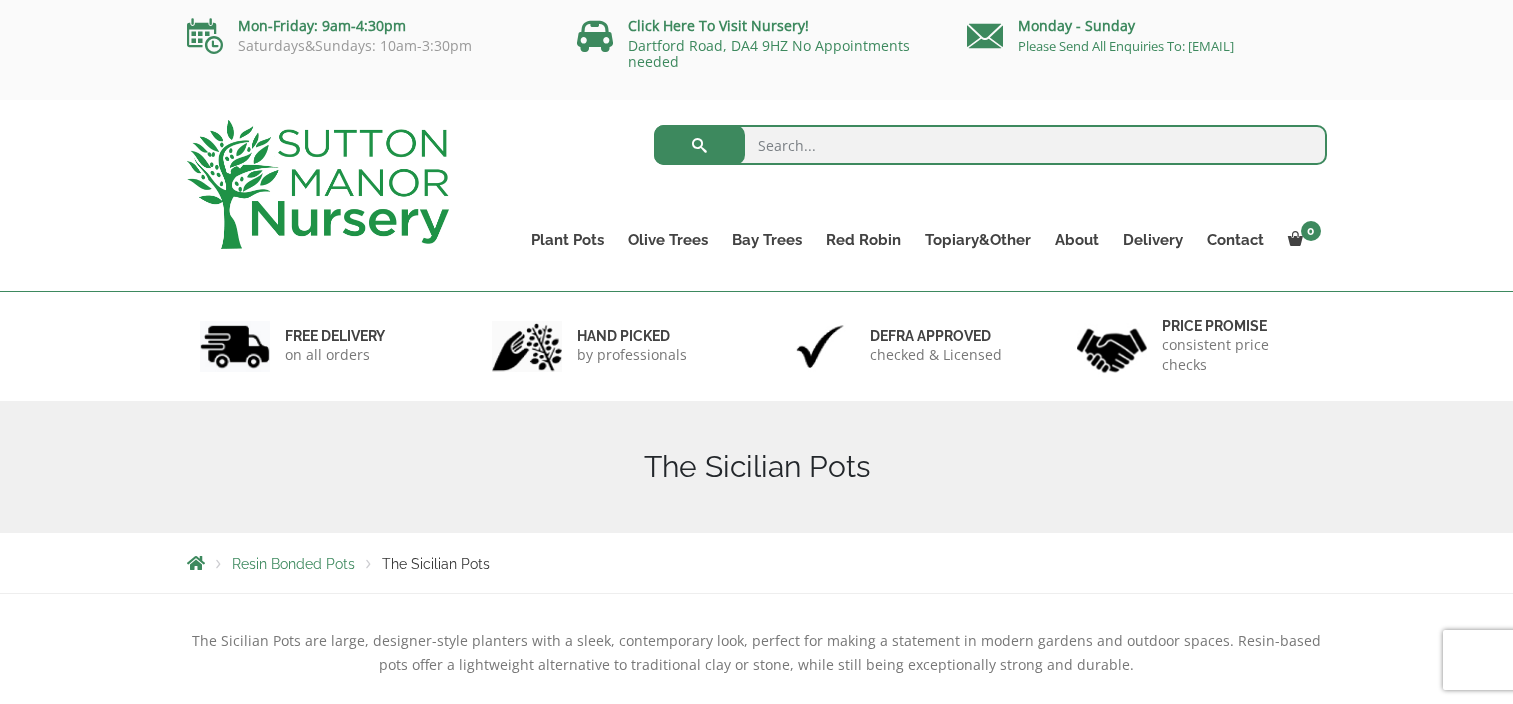 scroll, scrollTop: 0, scrollLeft: 0, axis: both 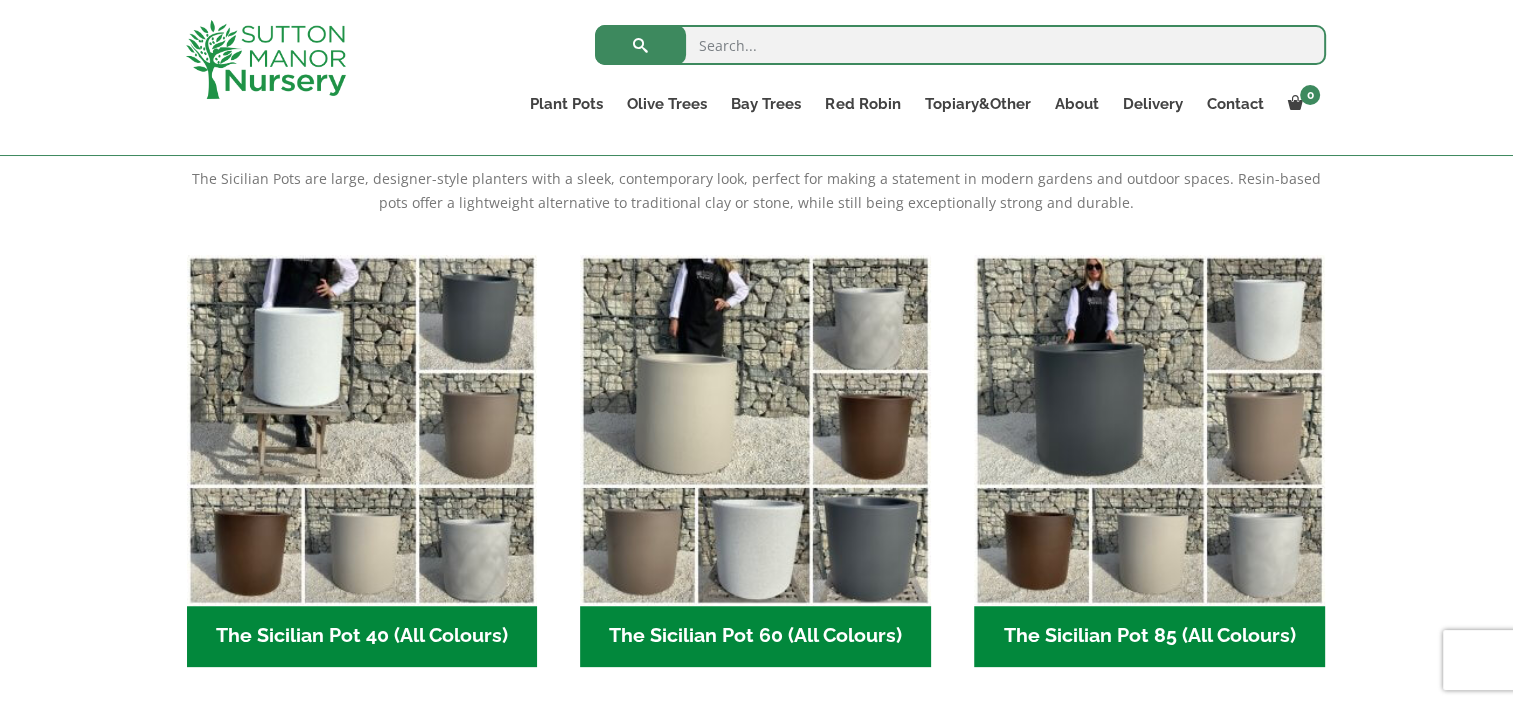 click on "The Sicilian Pot 40 (All Colours)  (6)" at bounding box center (362, 637) 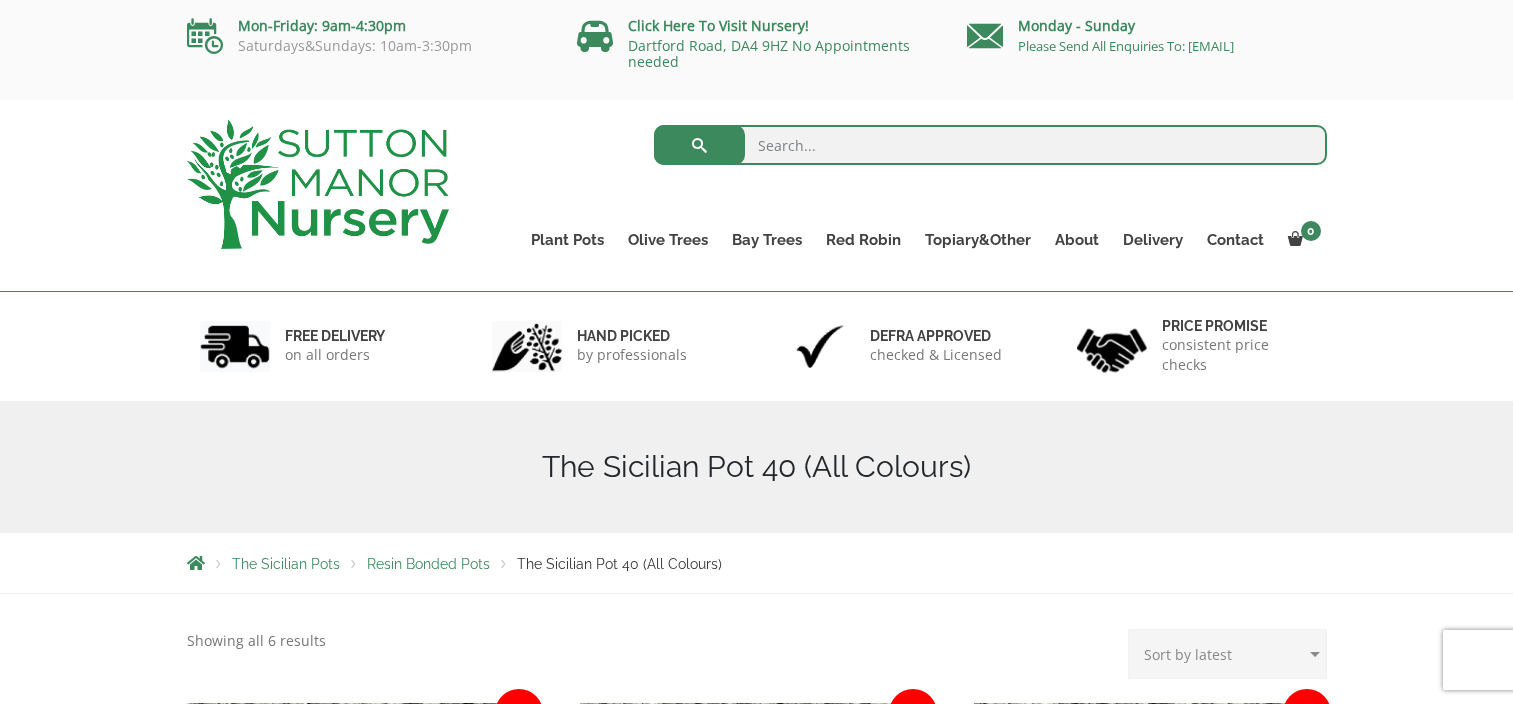 scroll, scrollTop: 0, scrollLeft: 0, axis: both 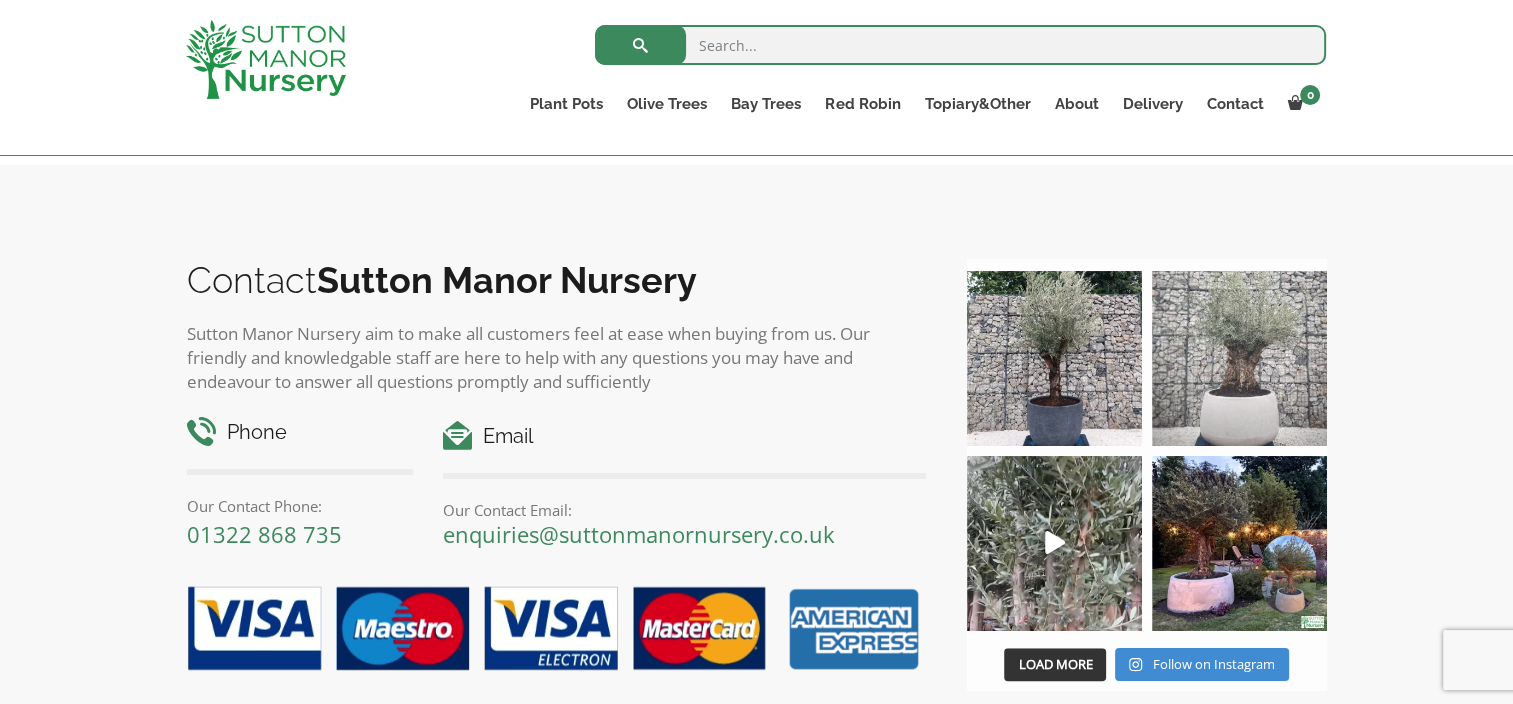 click at bounding box center [1239, 358] 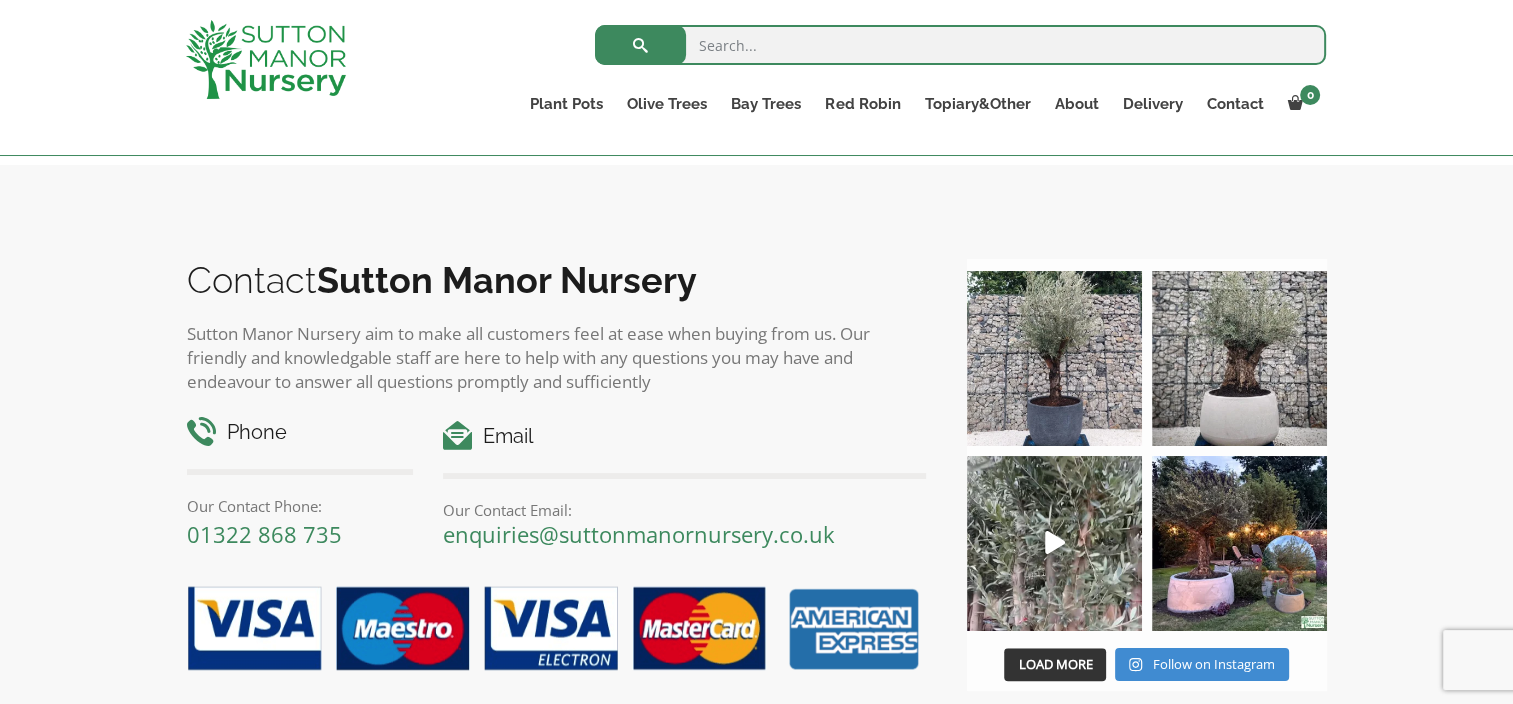 click at bounding box center [960, 45] 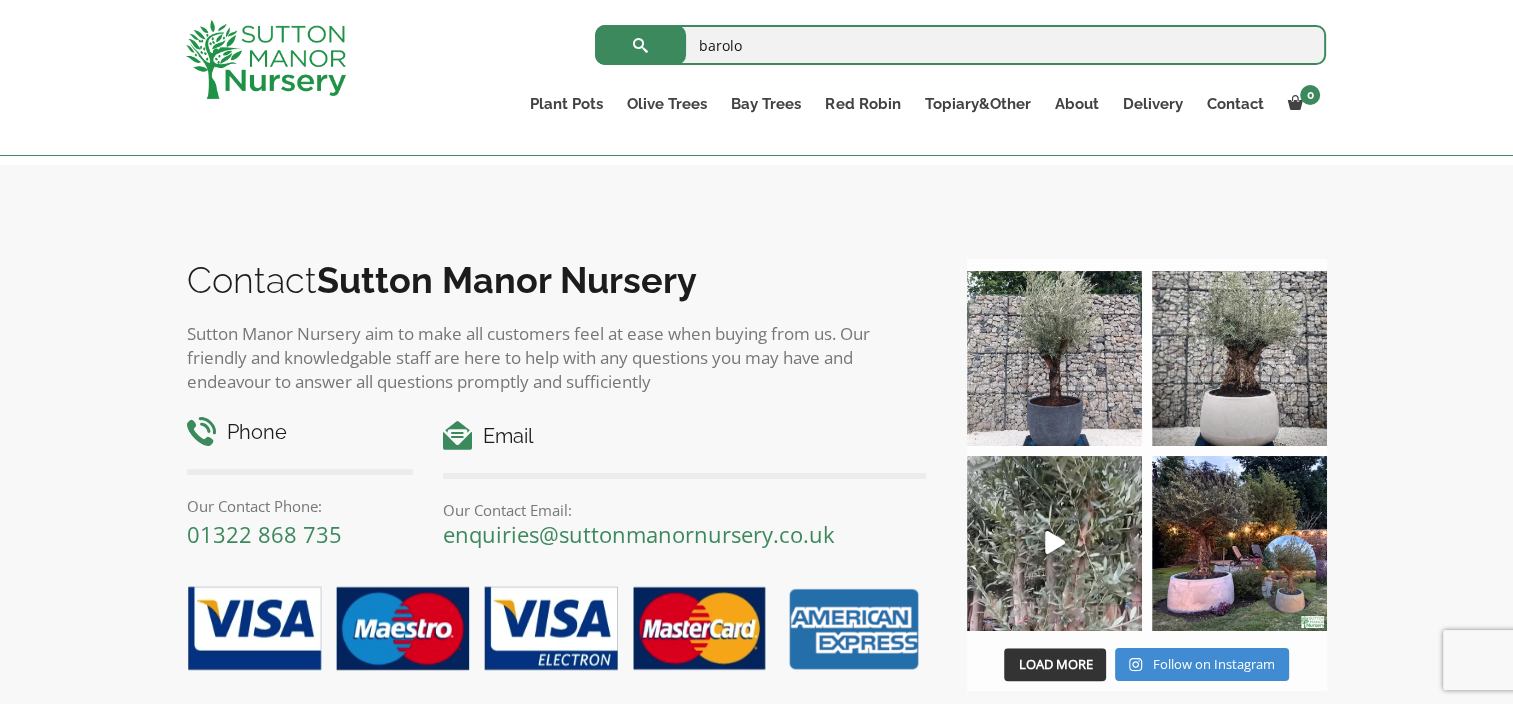 type on "barolo" 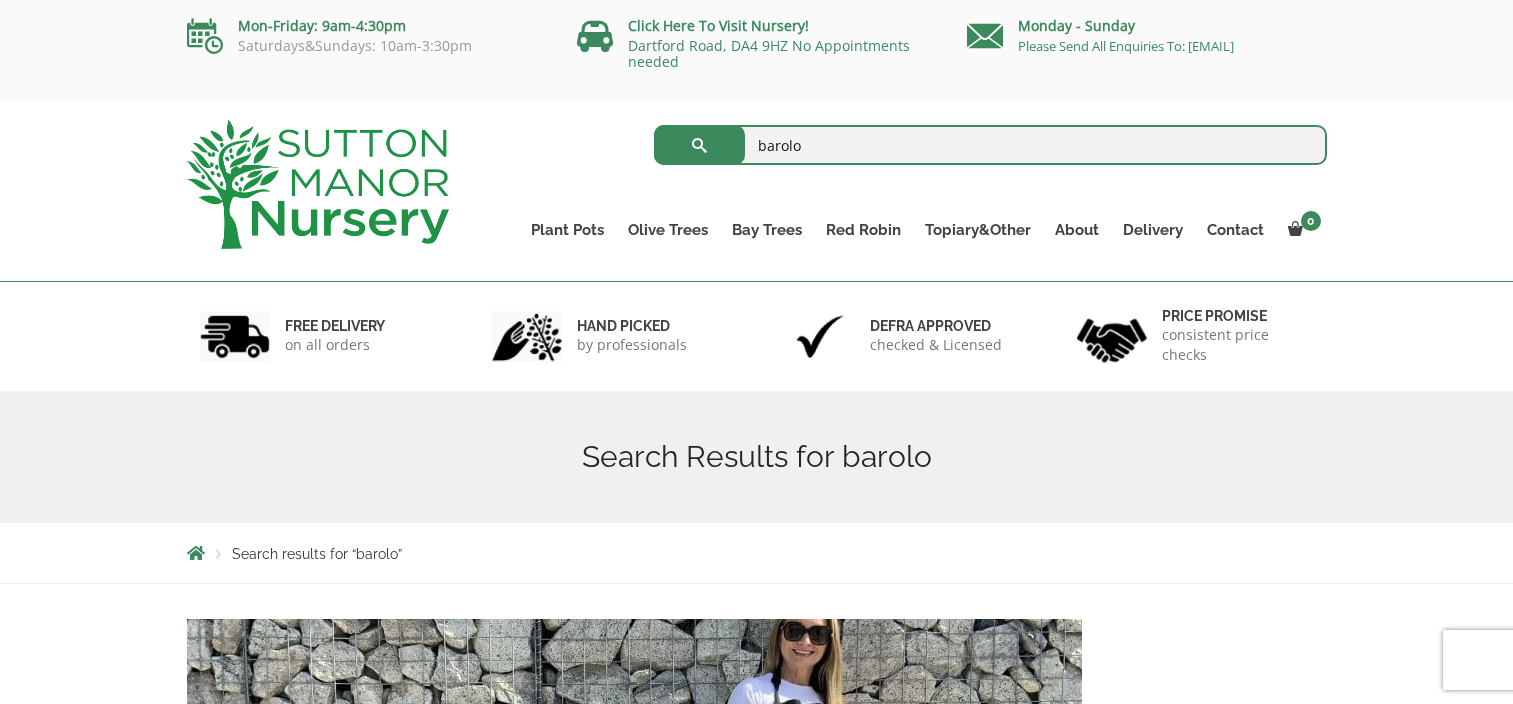 scroll, scrollTop: 0, scrollLeft: 0, axis: both 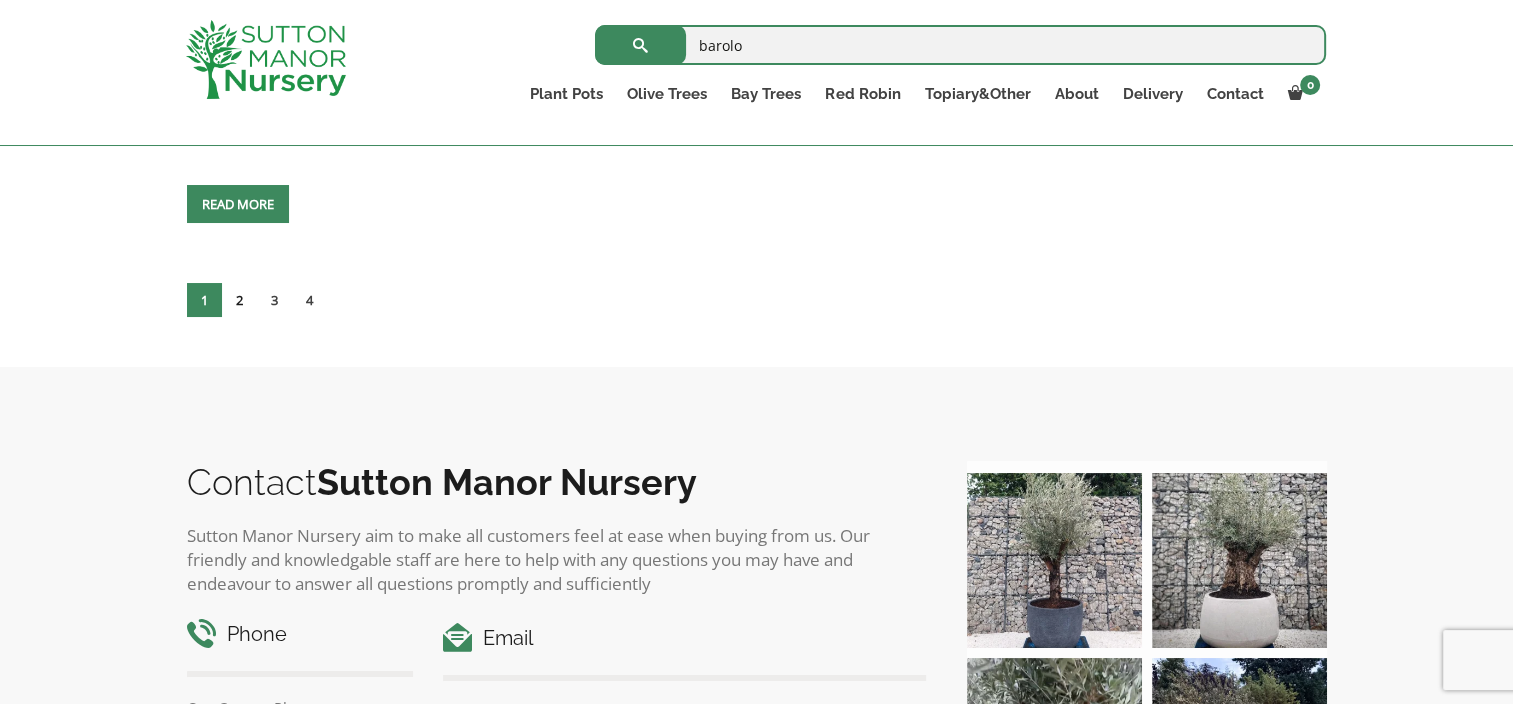 click on "2" at bounding box center [239, 300] 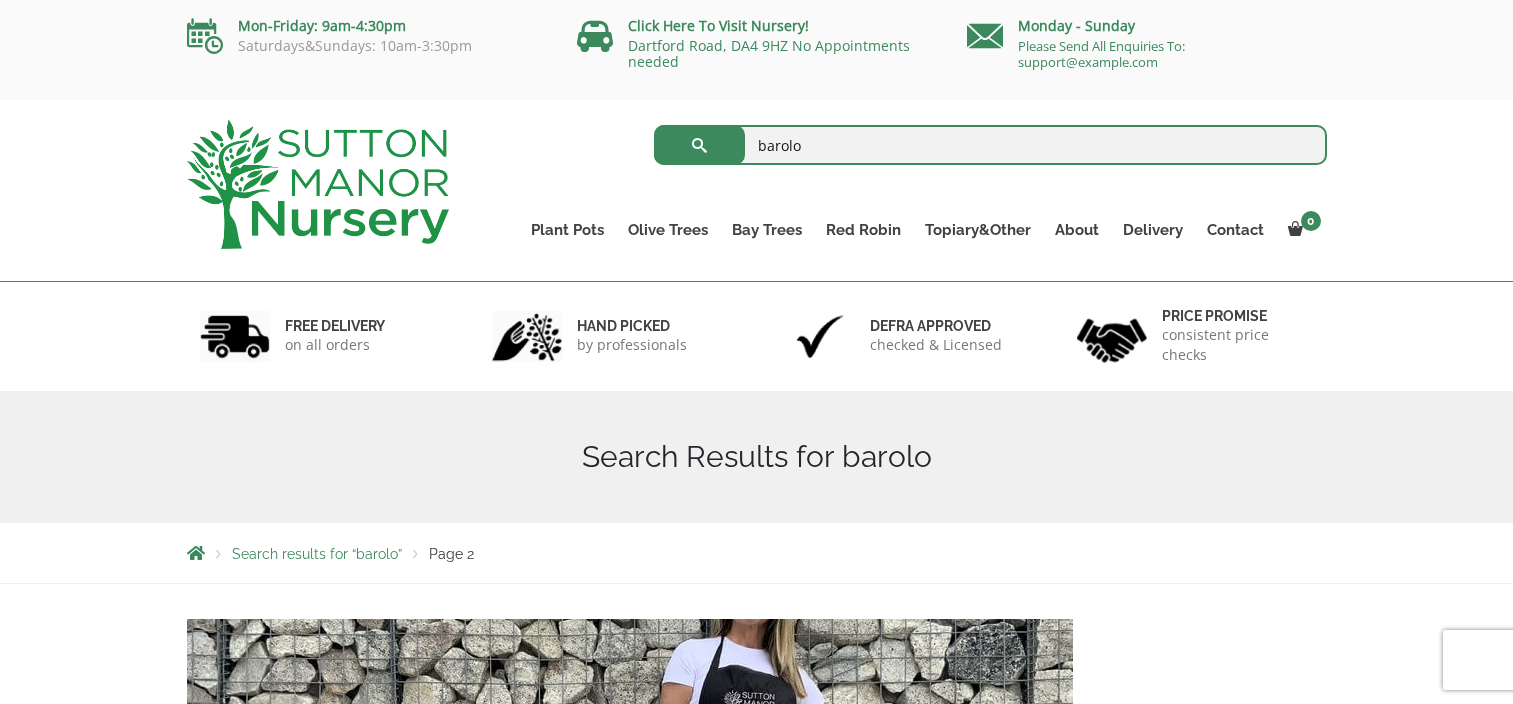 scroll, scrollTop: 0, scrollLeft: 0, axis: both 